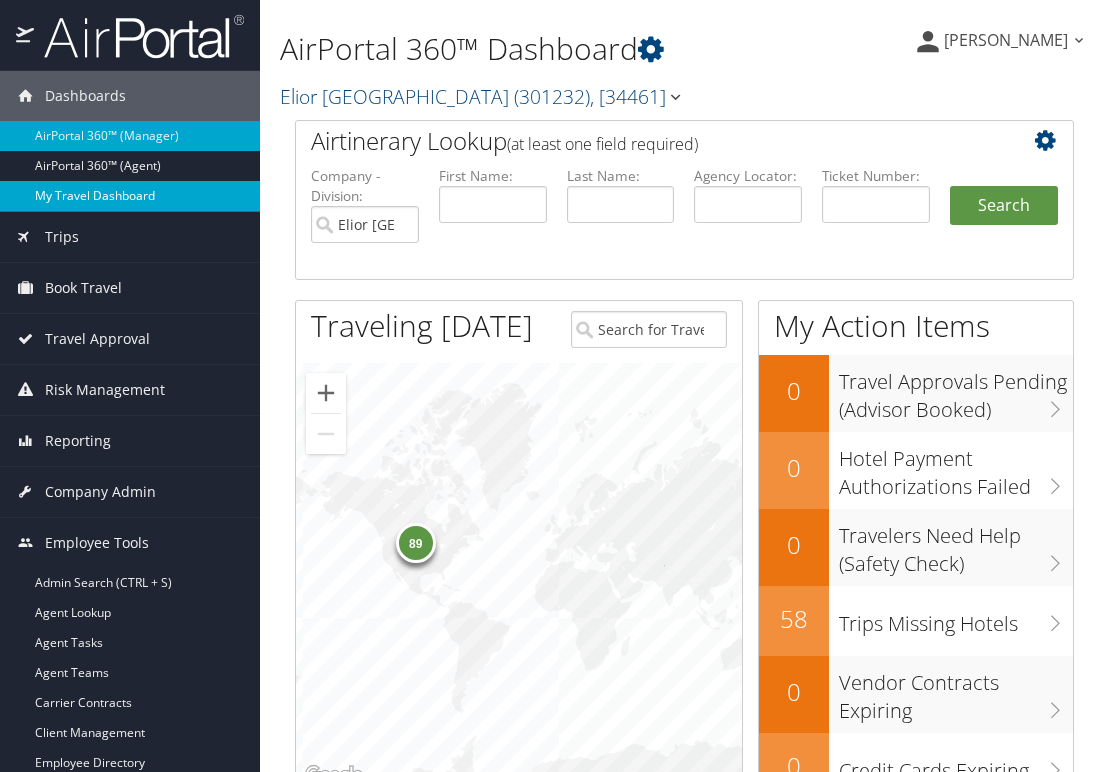 scroll, scrollTop: 0, scrollLeft: 0, axis: both 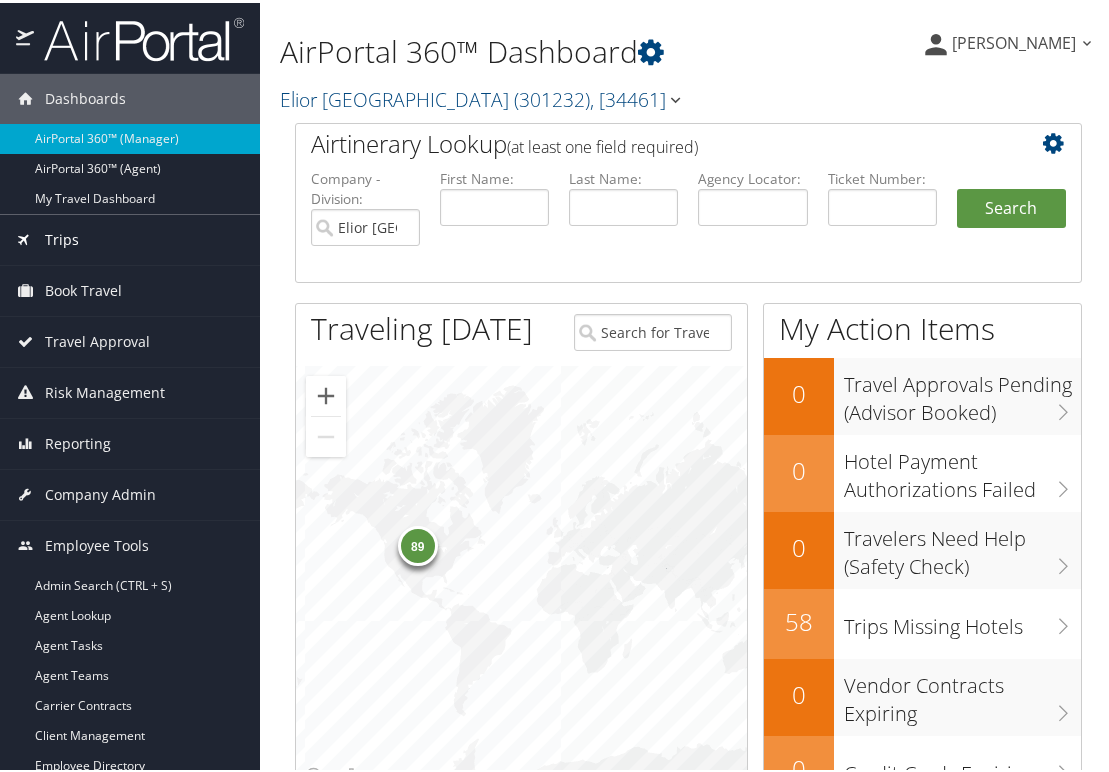 click on "Trips" at bounding box center (62, 237) 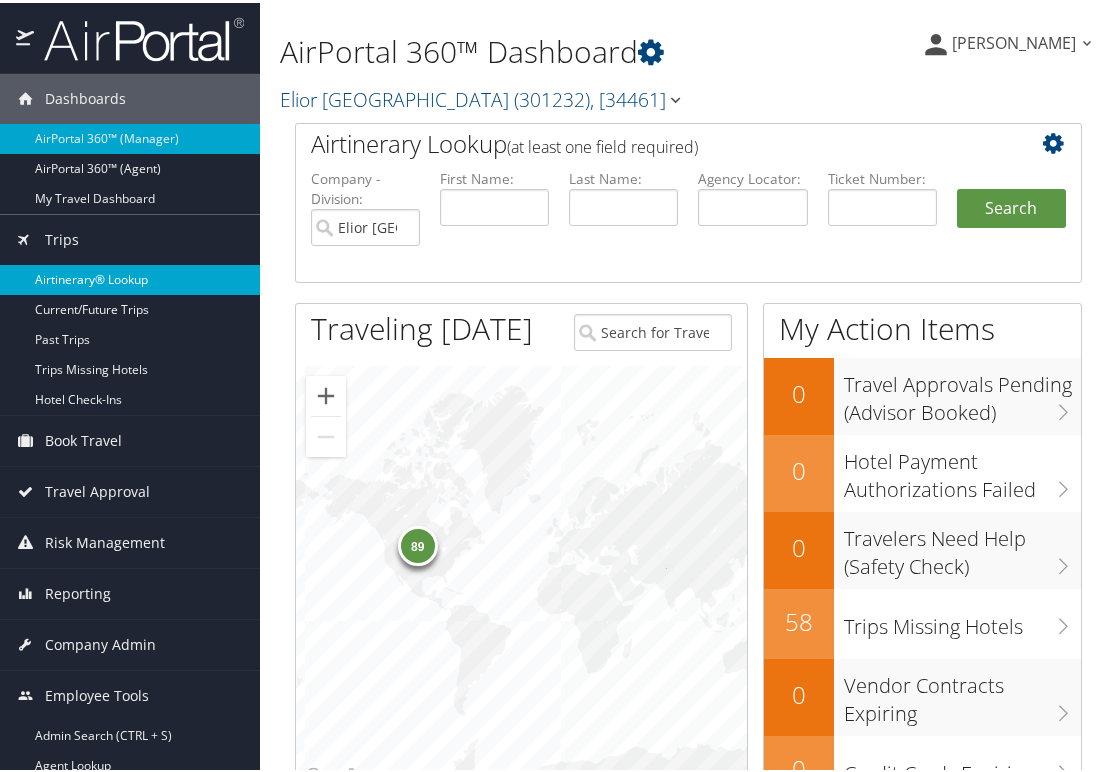 click on "Airtinerary® Lookup" at bounding box center [130, 277] 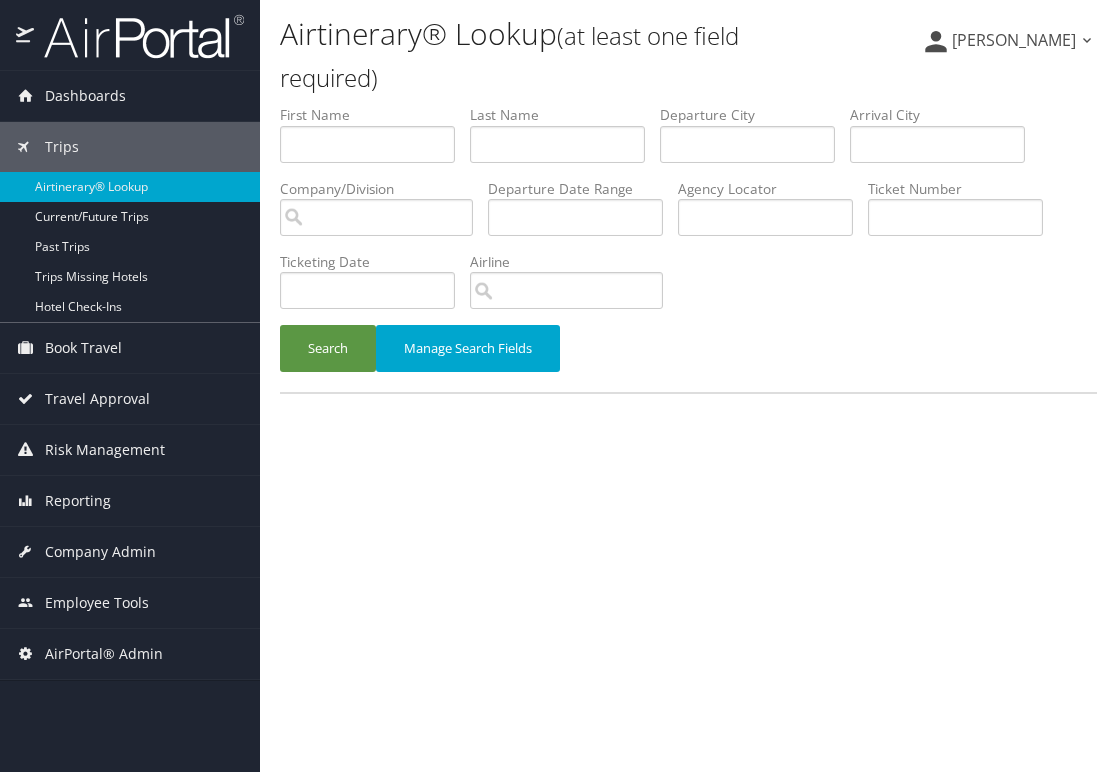 scroll, scrollTop: 0, scrollLeft: 0, axis: both 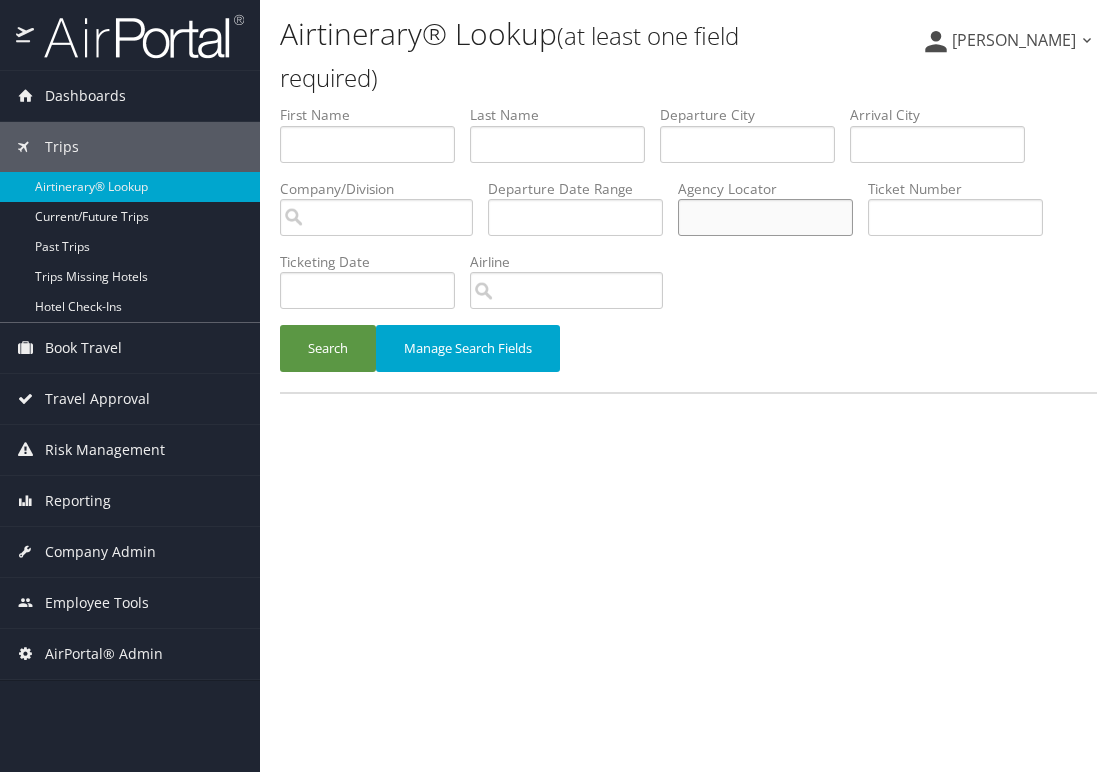 click at bounding box center (765, 217) 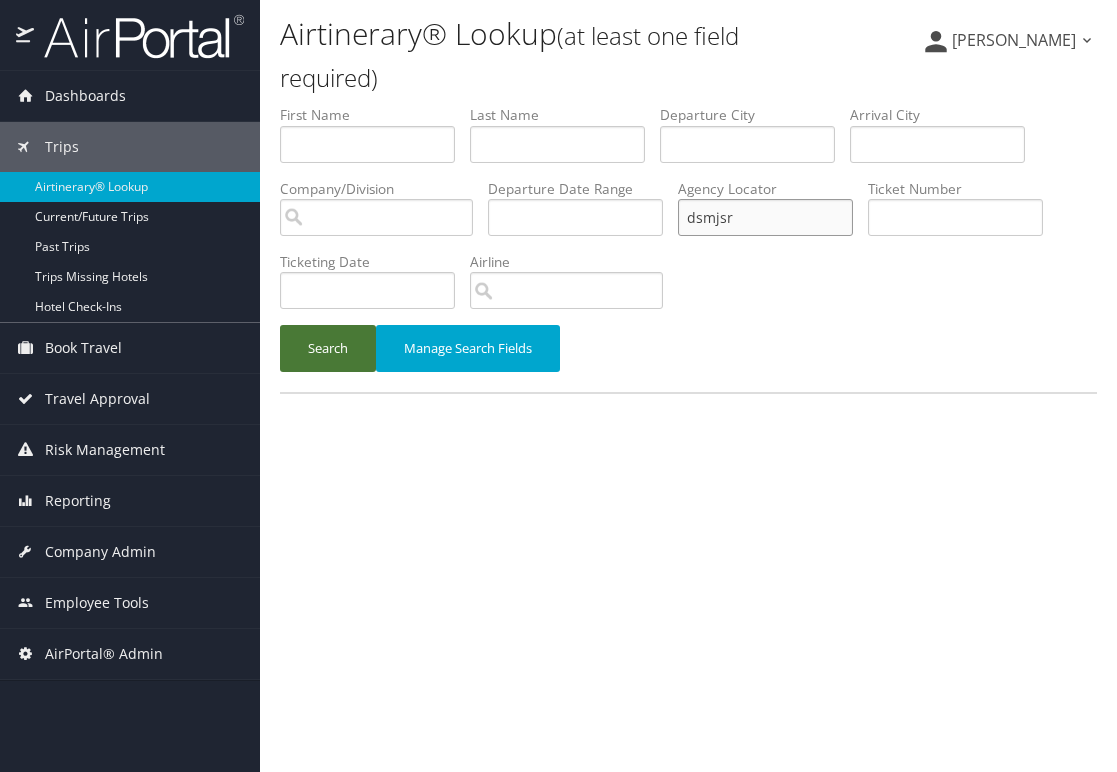 type on "dsmjsr" 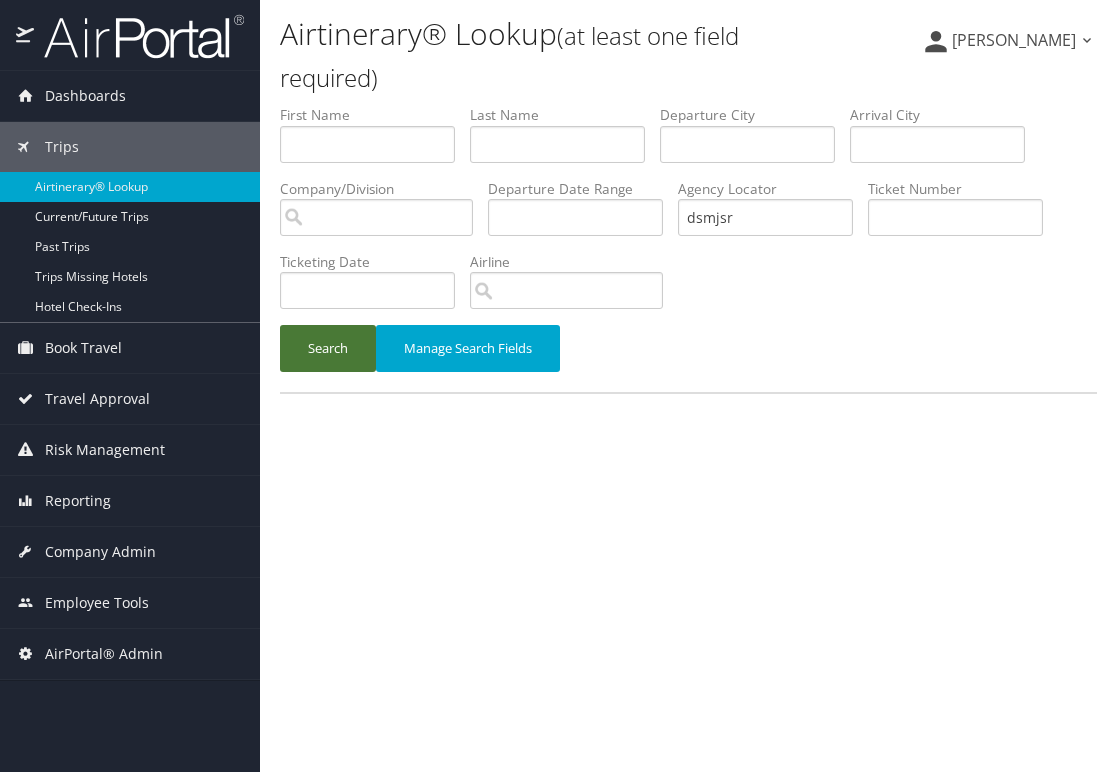click on "Search" at bounding box center (328, 348) 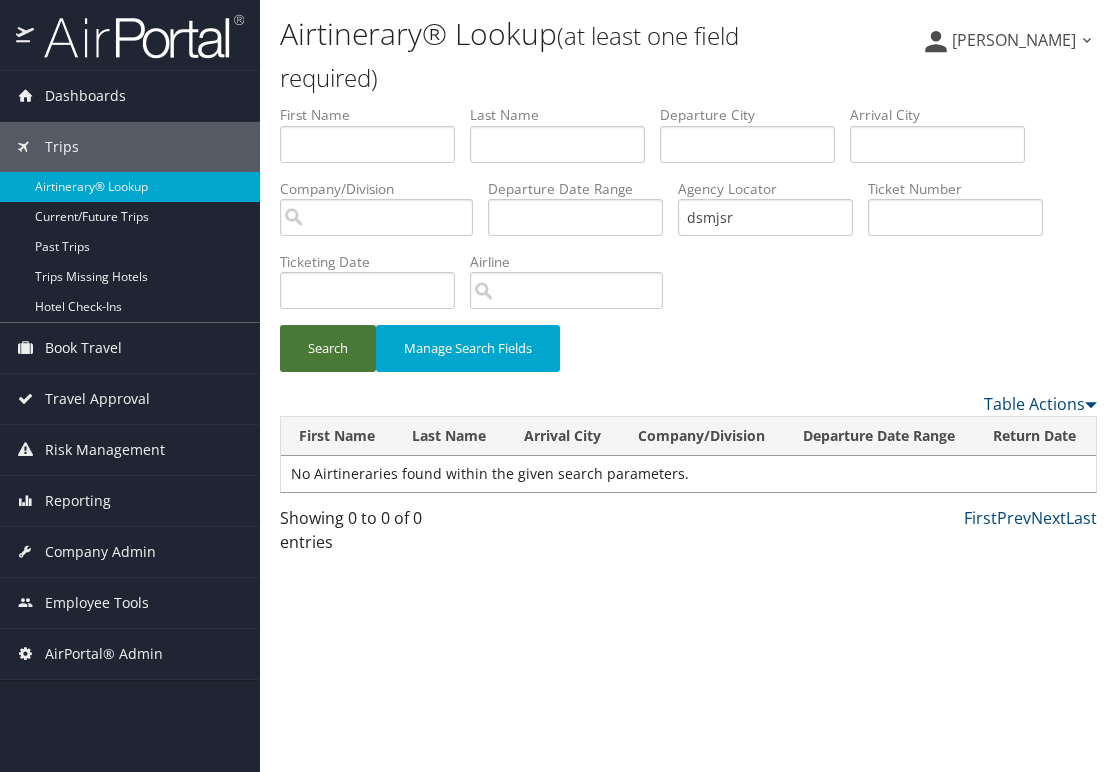 type 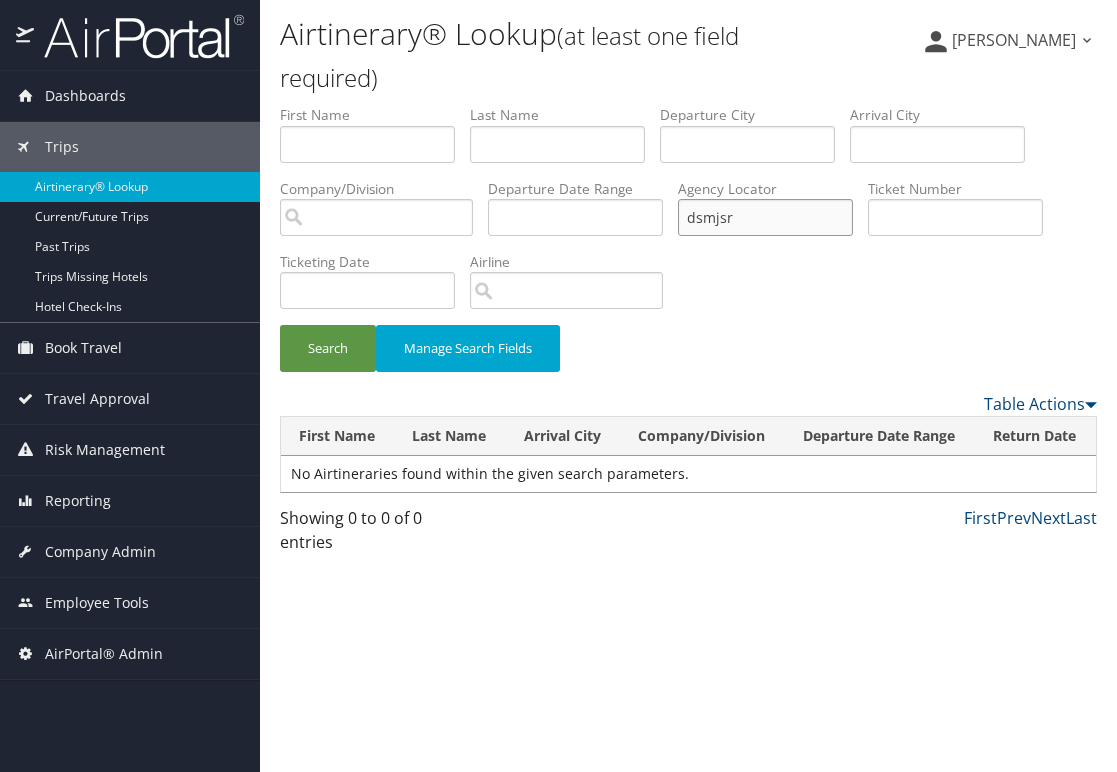 drag, startPoint x: 759, startPoint y: 223, endPoint x: 666, endPoint y: 209, distance: 94.04786 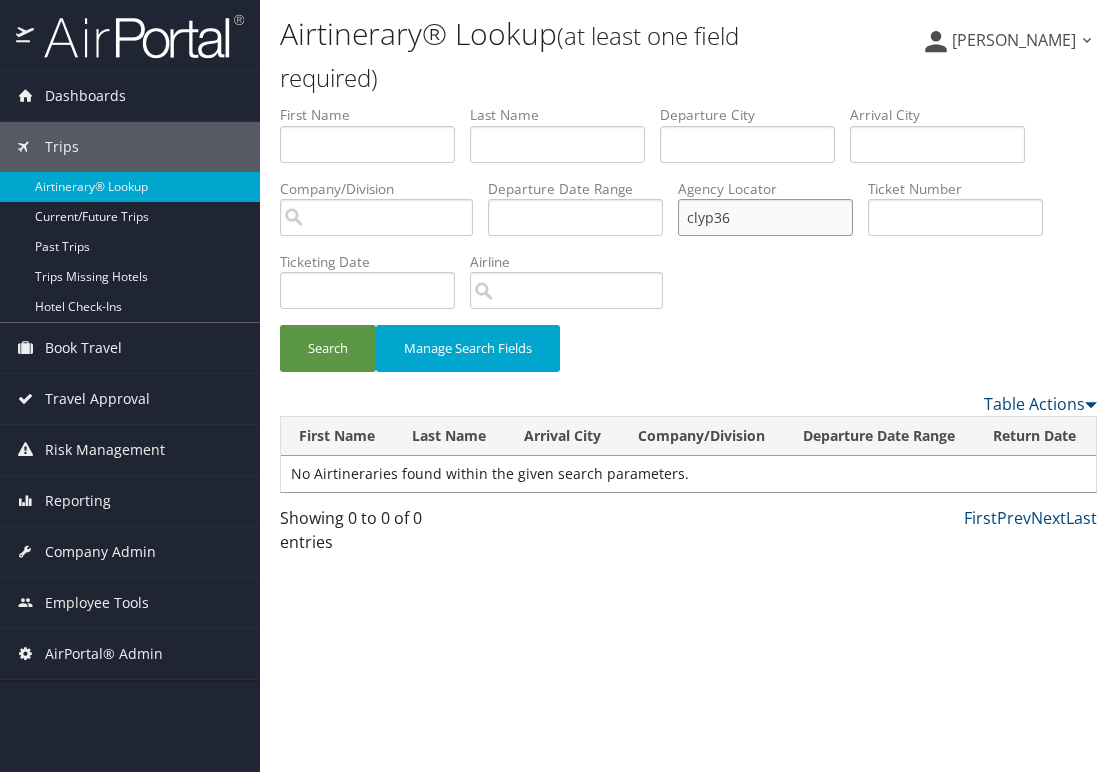 type on "clyp36" 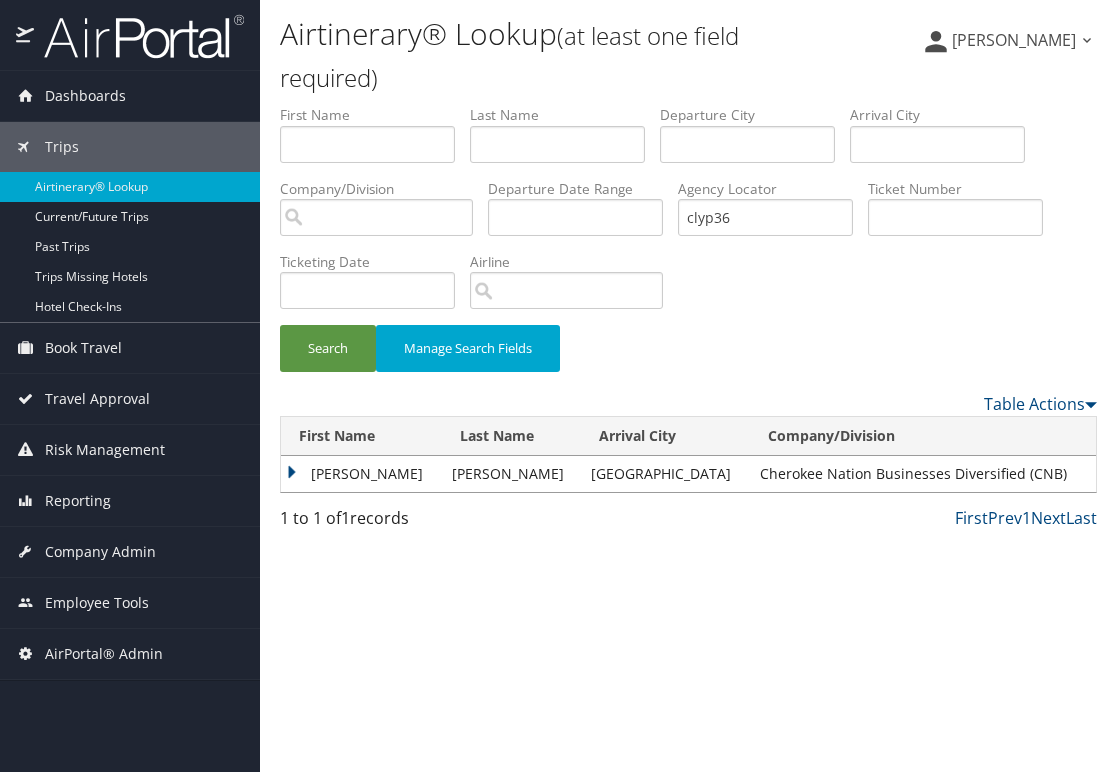 click on "ROBERT ABRAN" at bounding box center [361, 474] 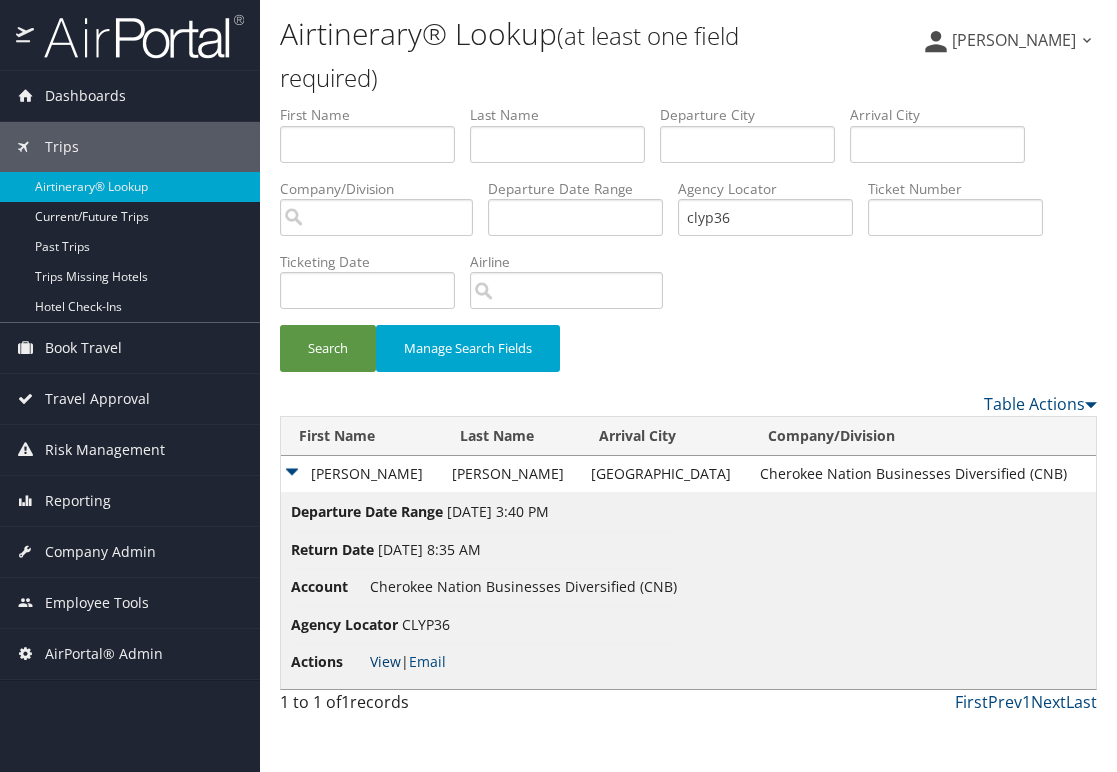click on "View" at bounding box center [385, 661] 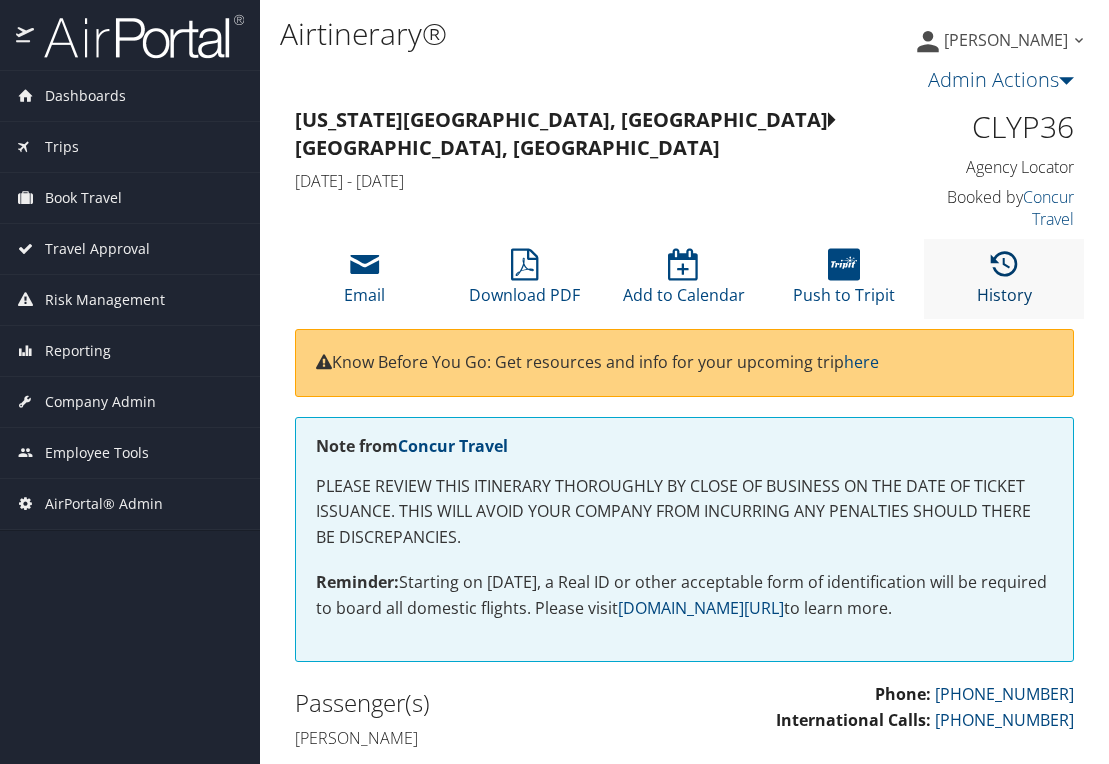 scroll, scrollTop: 0, scrollLeft: 0, axis: both 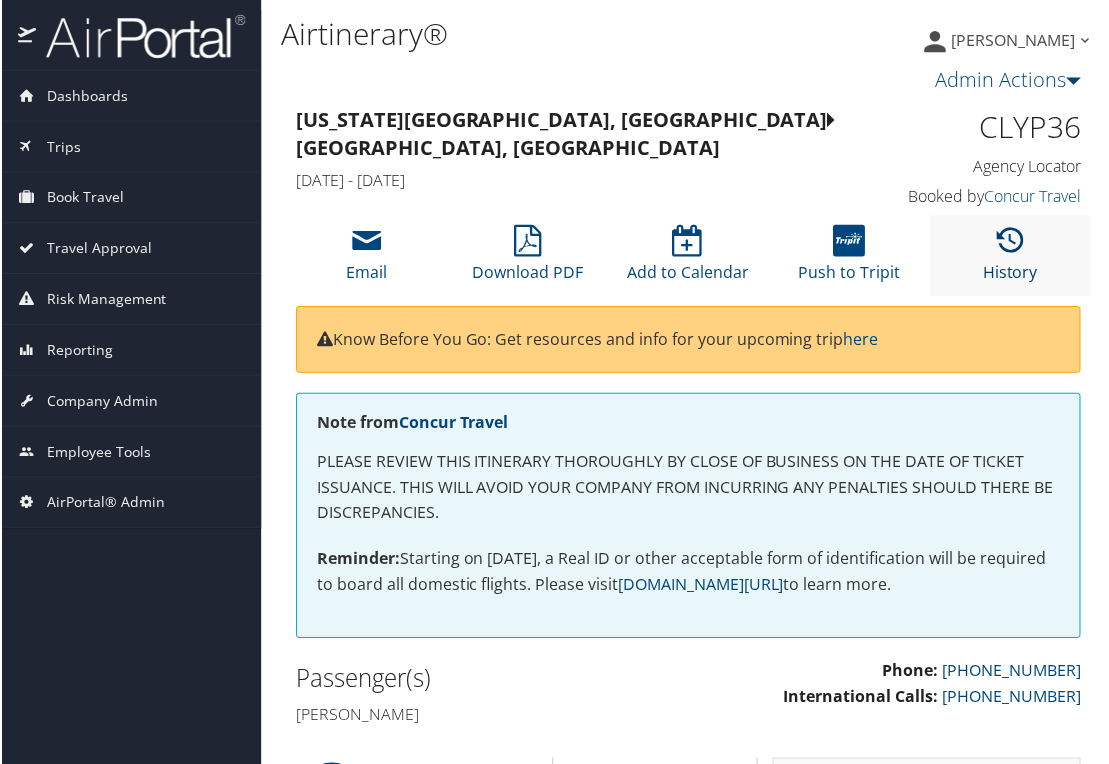 click at bounding box center (1011, 242) 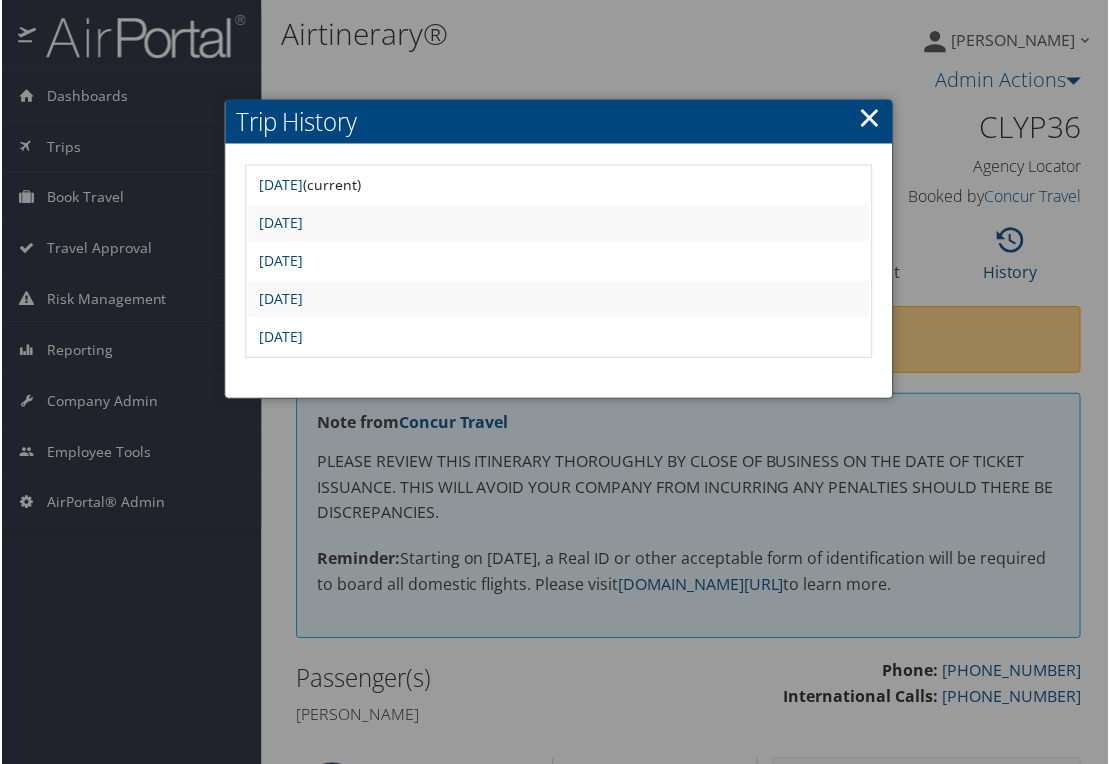 click on "×" at bounding box center [870, 117] 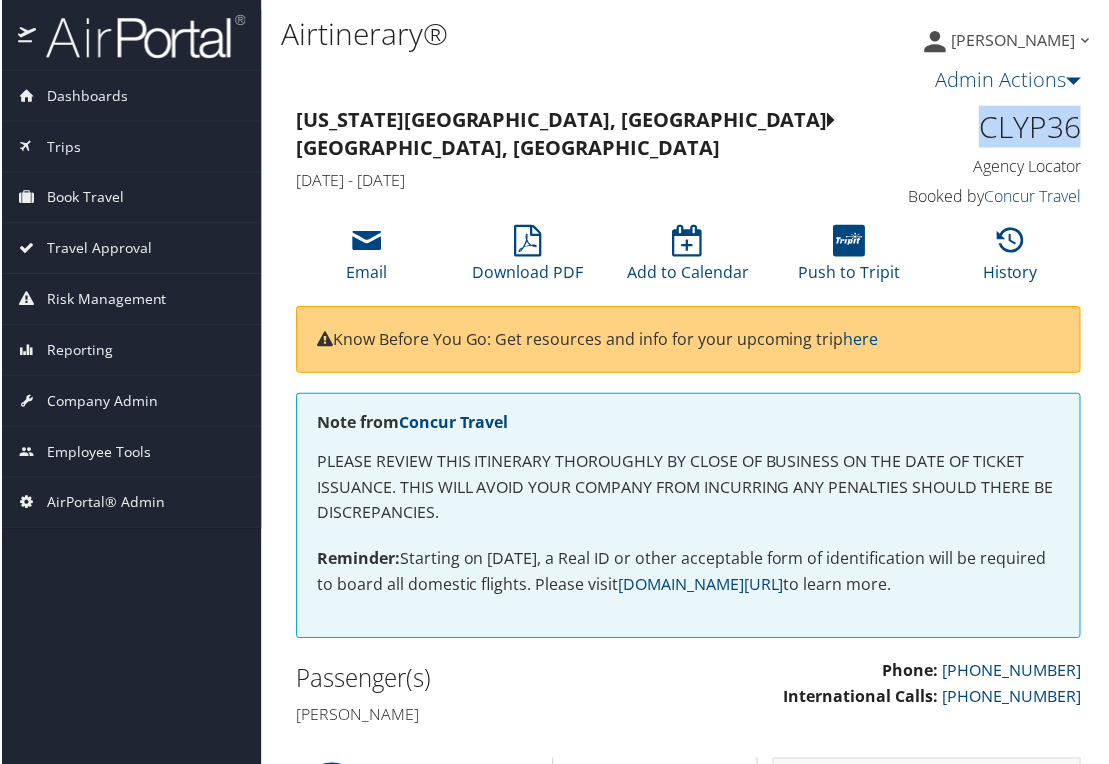 drag, startPoint x: 1085, startPoint y: 140, endPoint x: 978, endPoint y: 135, distance: 107.11676 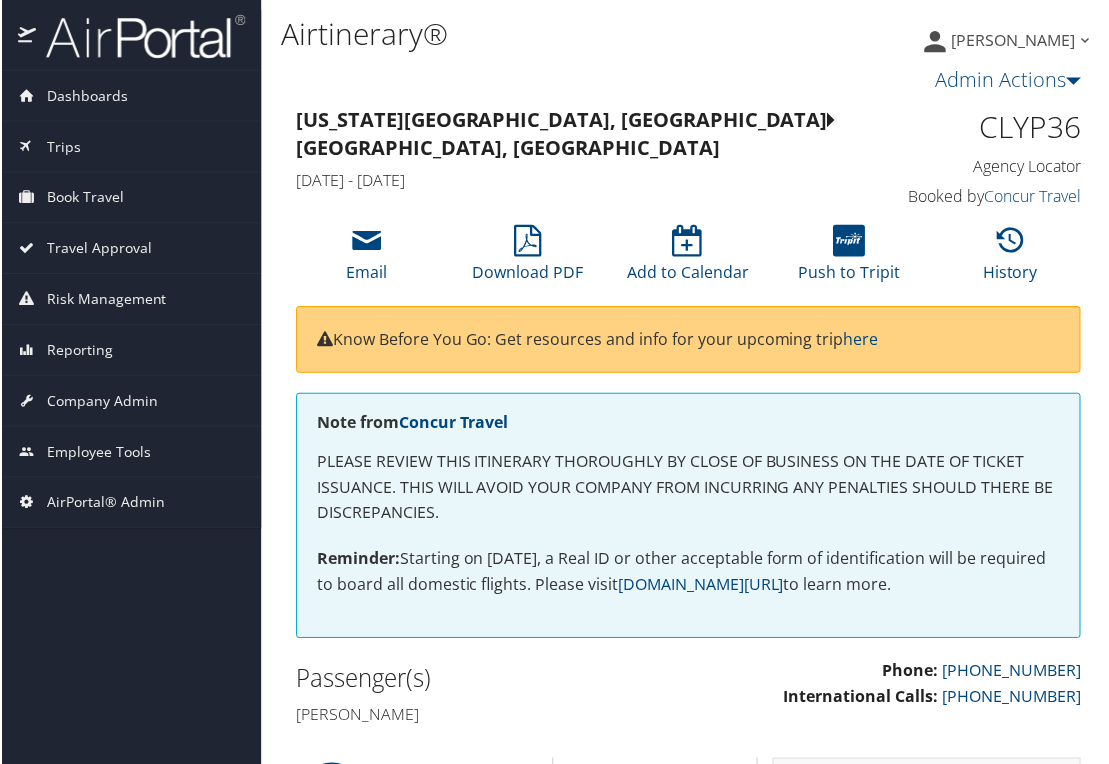 click on "Airtinerary®
Peggy Kane
Peggy Kane
My Settings
Travel Agency Contacts
Log Consulting Time
View Travel Profile
Sign Out" at bounding box center (688, 1601) 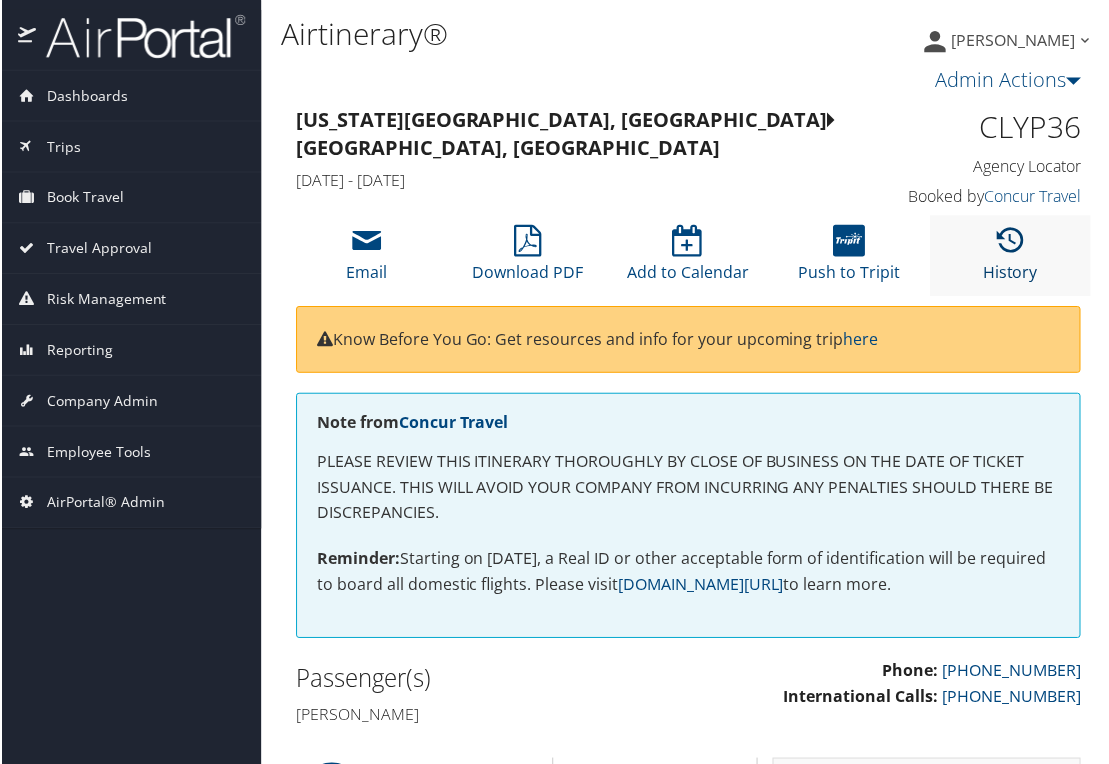 click at bounding box center [1011, 242] 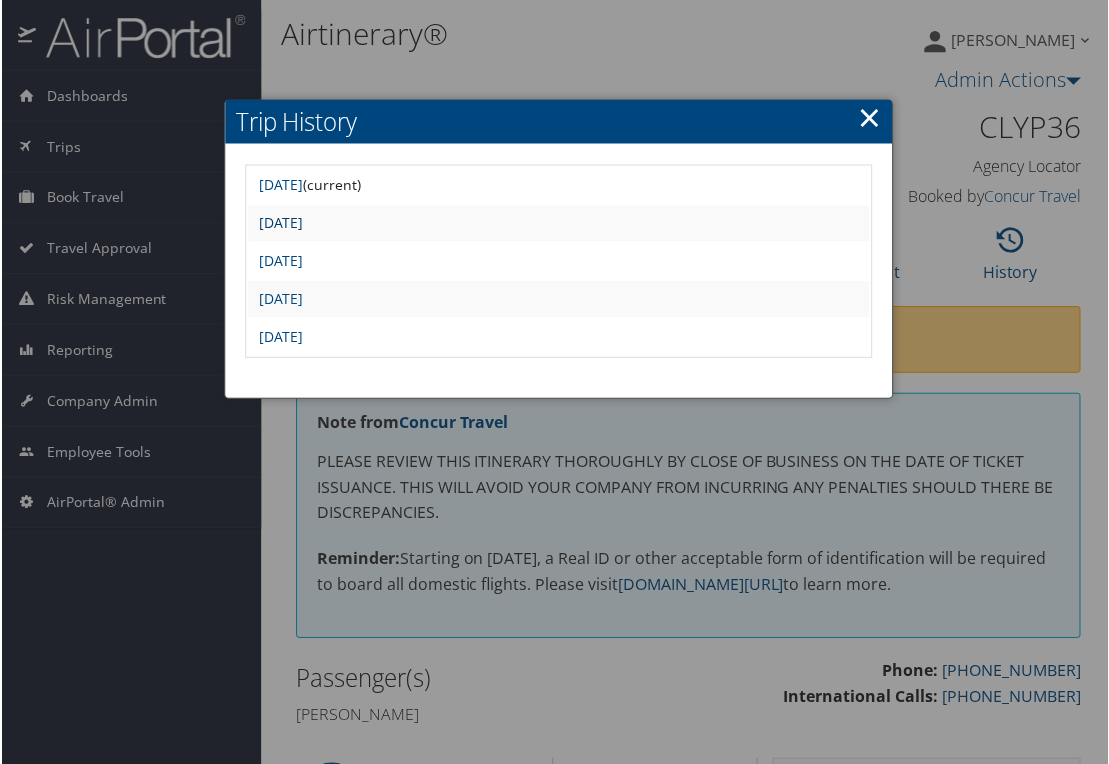 click on "Fri Jun 27 05:31:14 MDT 2025" at bounding box center (279, 223) 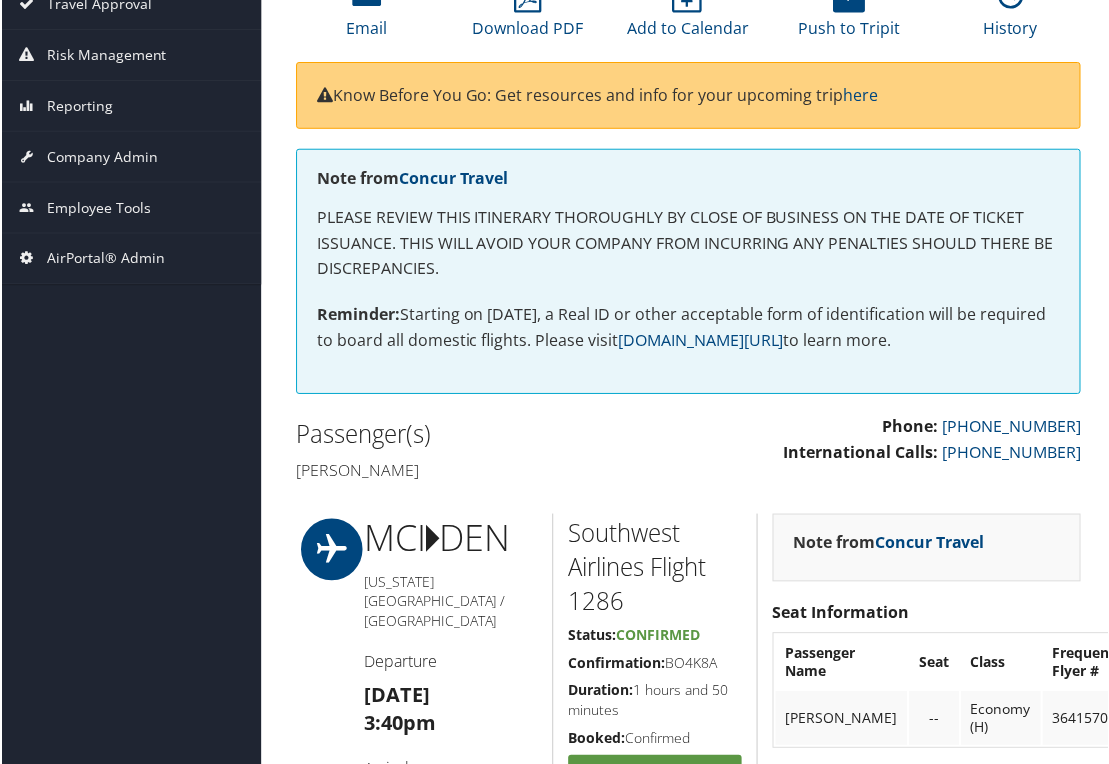 scroll, scrollTop: 0, scrollLeft: 0, axis: both 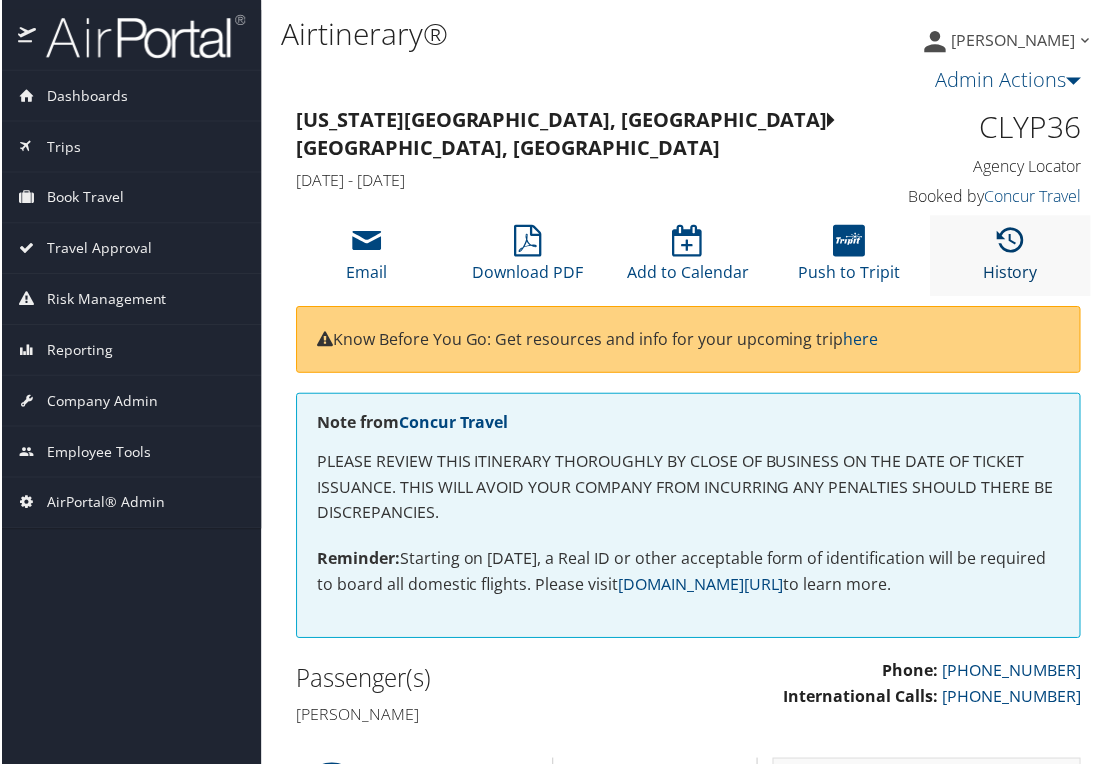 click at bounding box center [1011, 242] 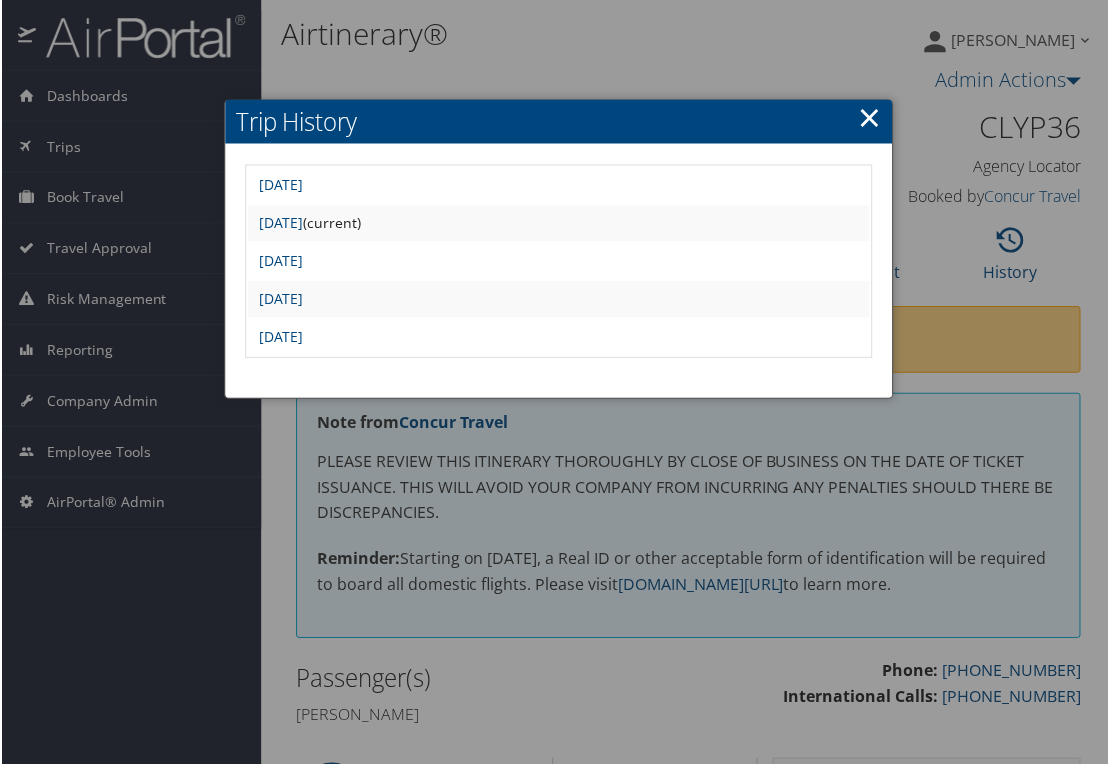 click on "[DATE]" at bounding box center (558, 186) 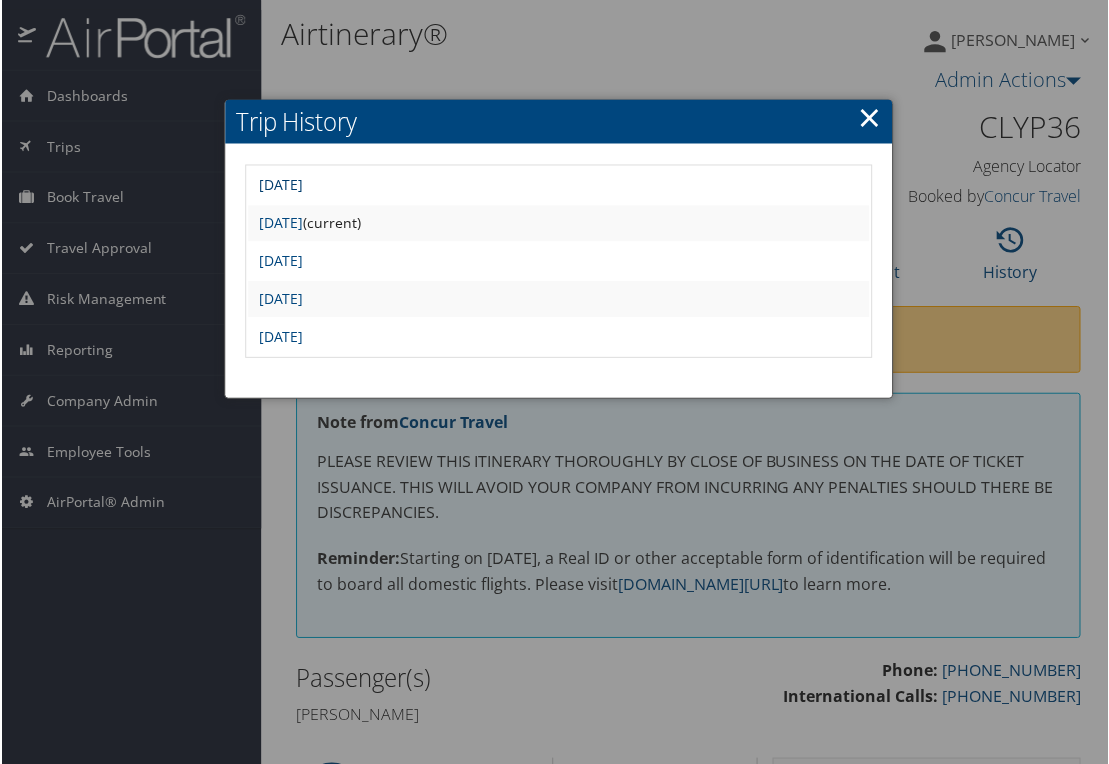 click on "[DATE]" at bounding box center [279, 185] 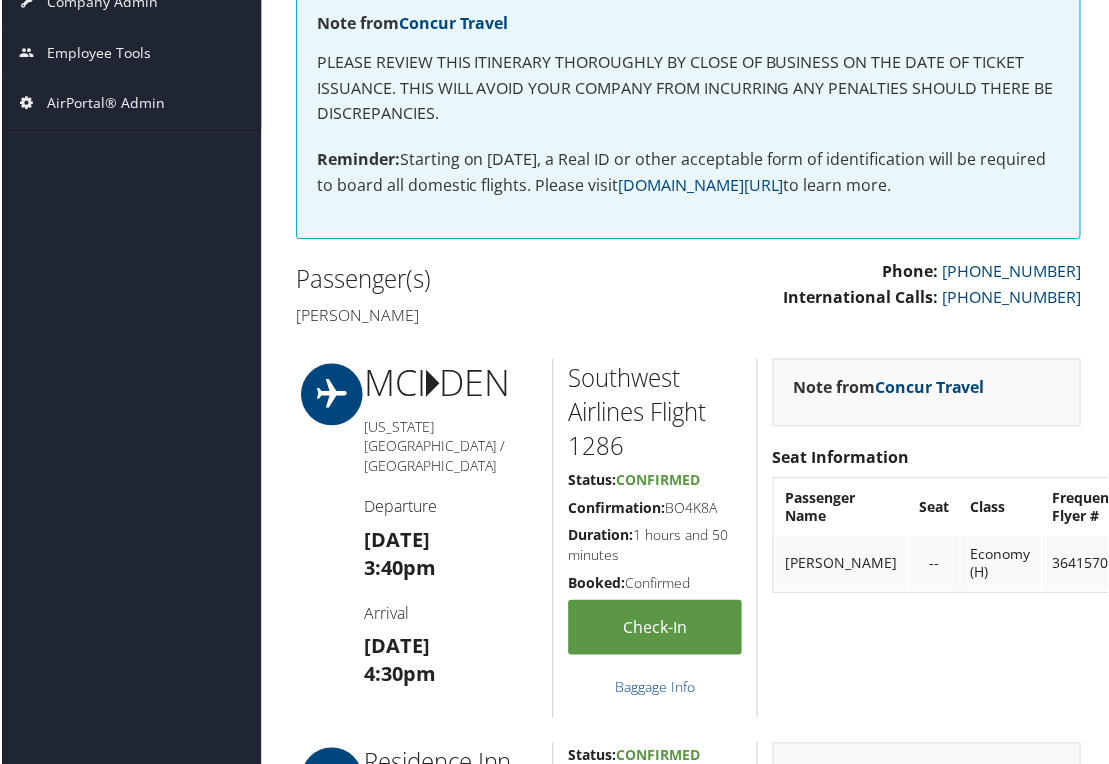 scroll, scrollTop: 0, scrollLeft: 0, axis: both 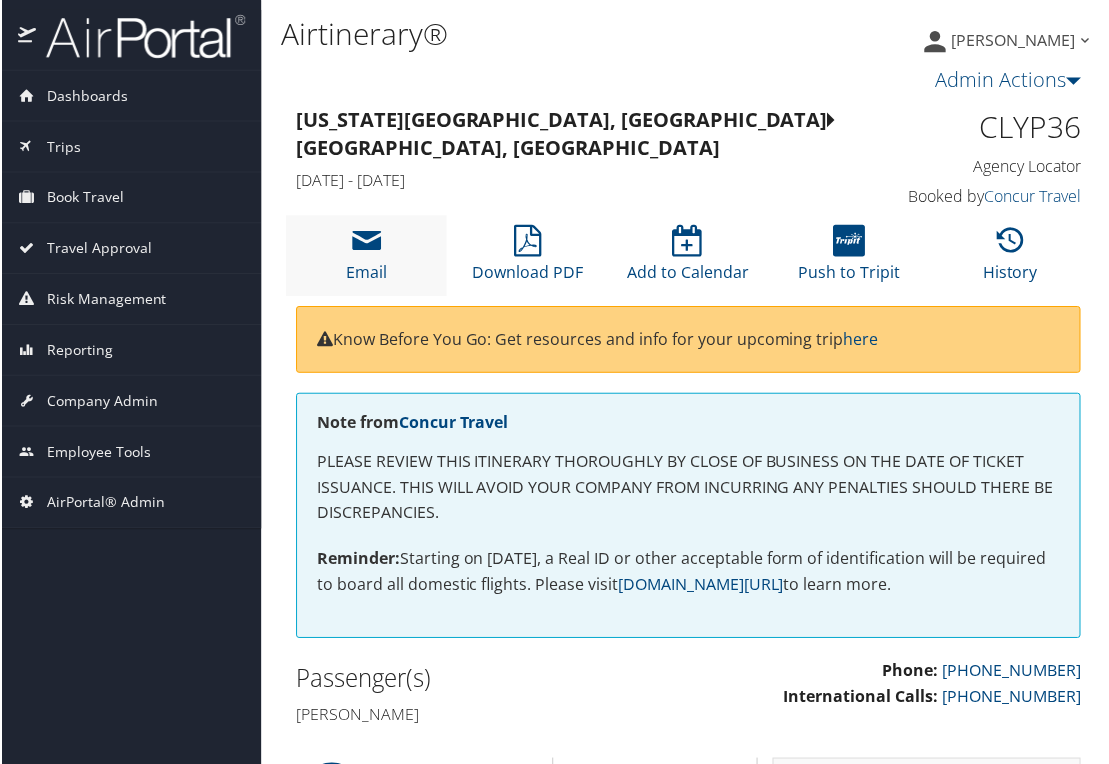 click on "Email" at bounding box center (365, 256) 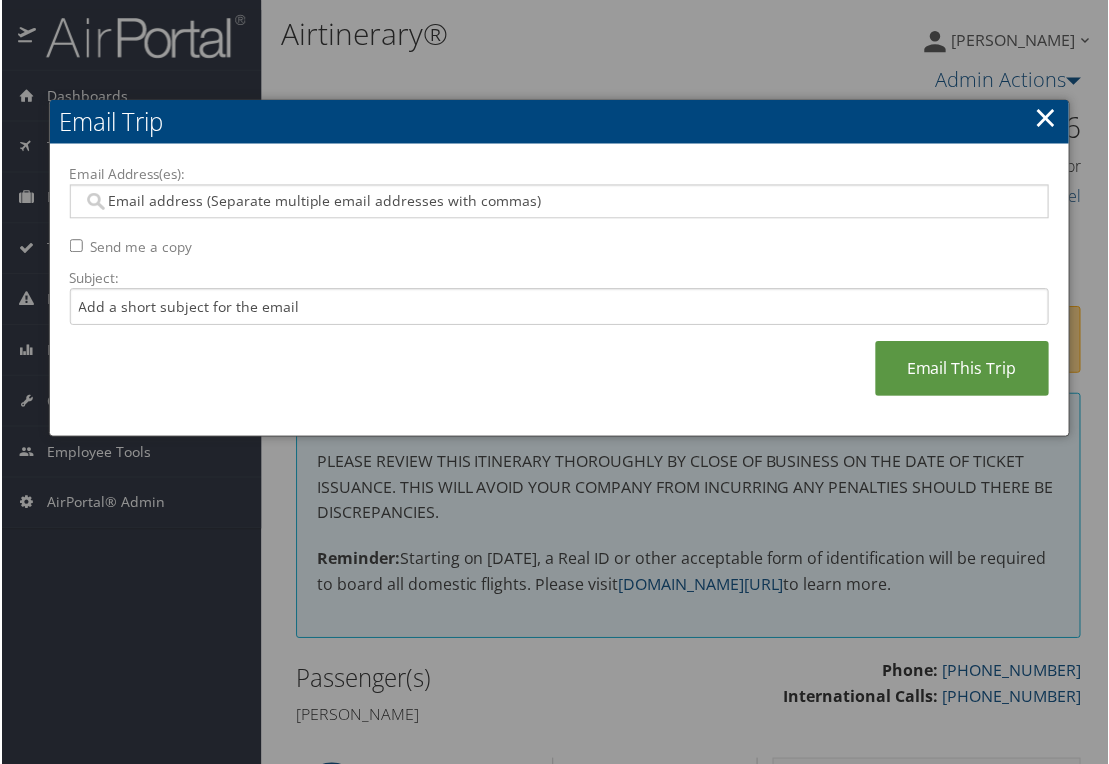 click on "Email Address(es):" at bounding box center (558, 202) 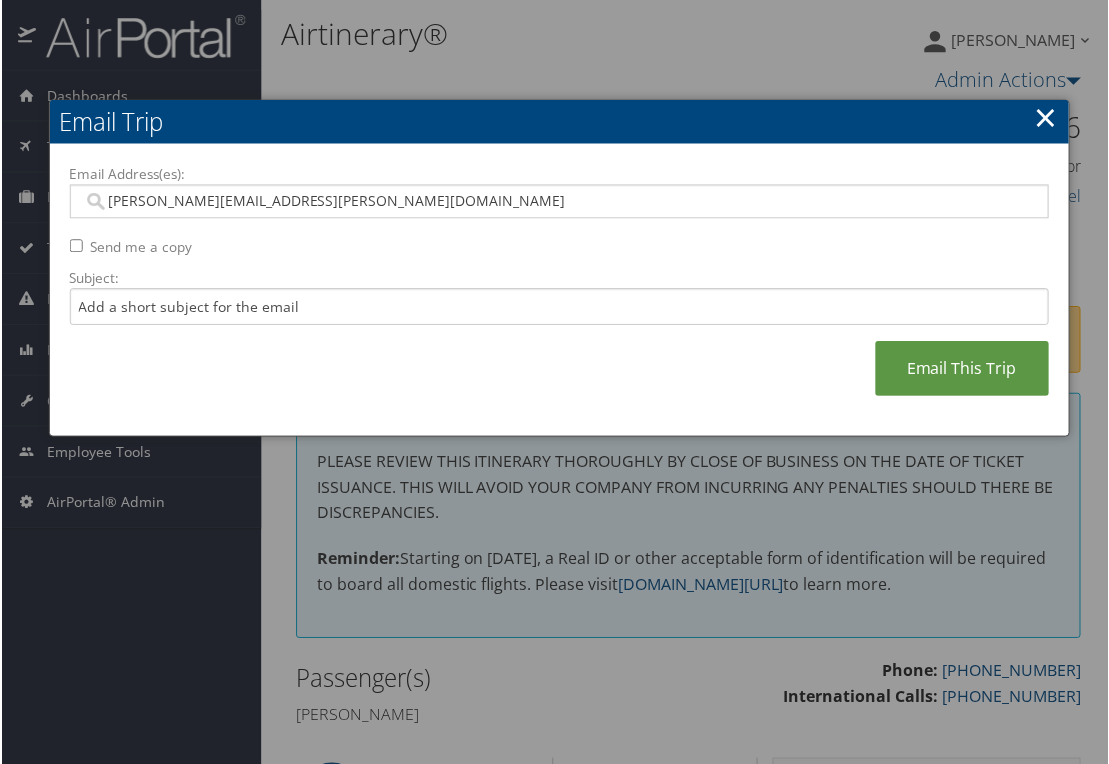type on "[PERSON_NAME][EMAIL_ADDRESS][PERSON_NAME][DOMAIN_NAME]" 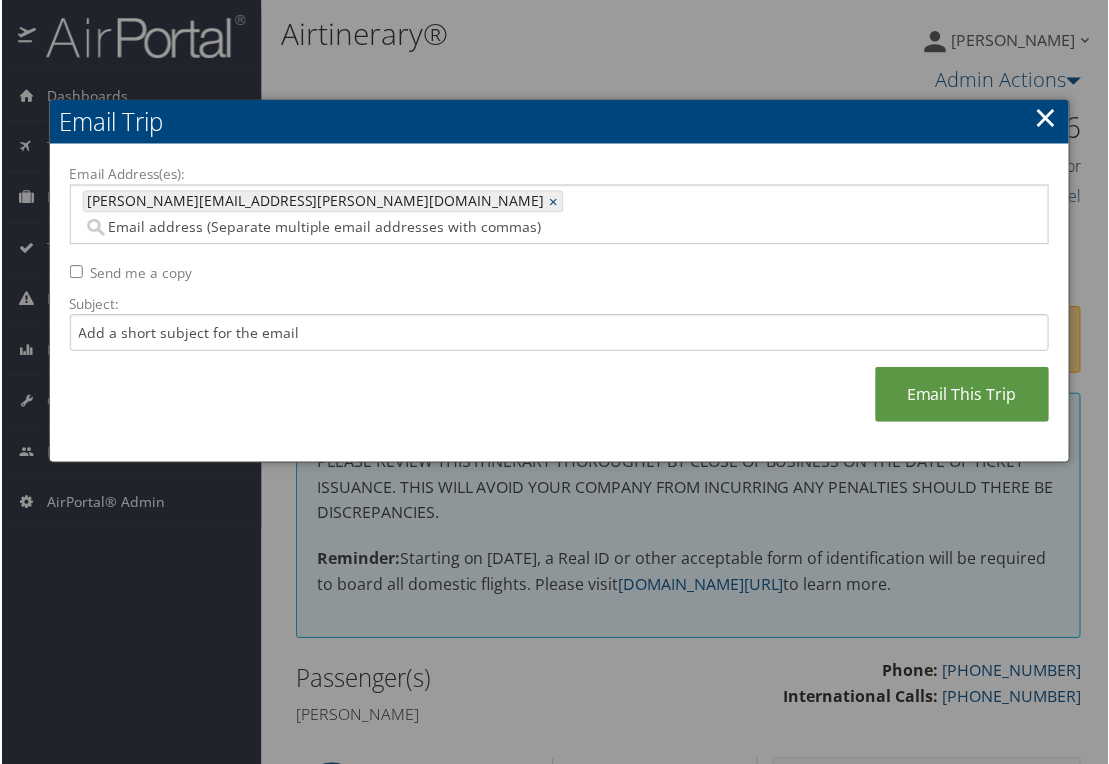 type on "[PERSON_NAME][EMAIL_ADDRESS][PERSON_NAME][DOMAIN_NAME]" 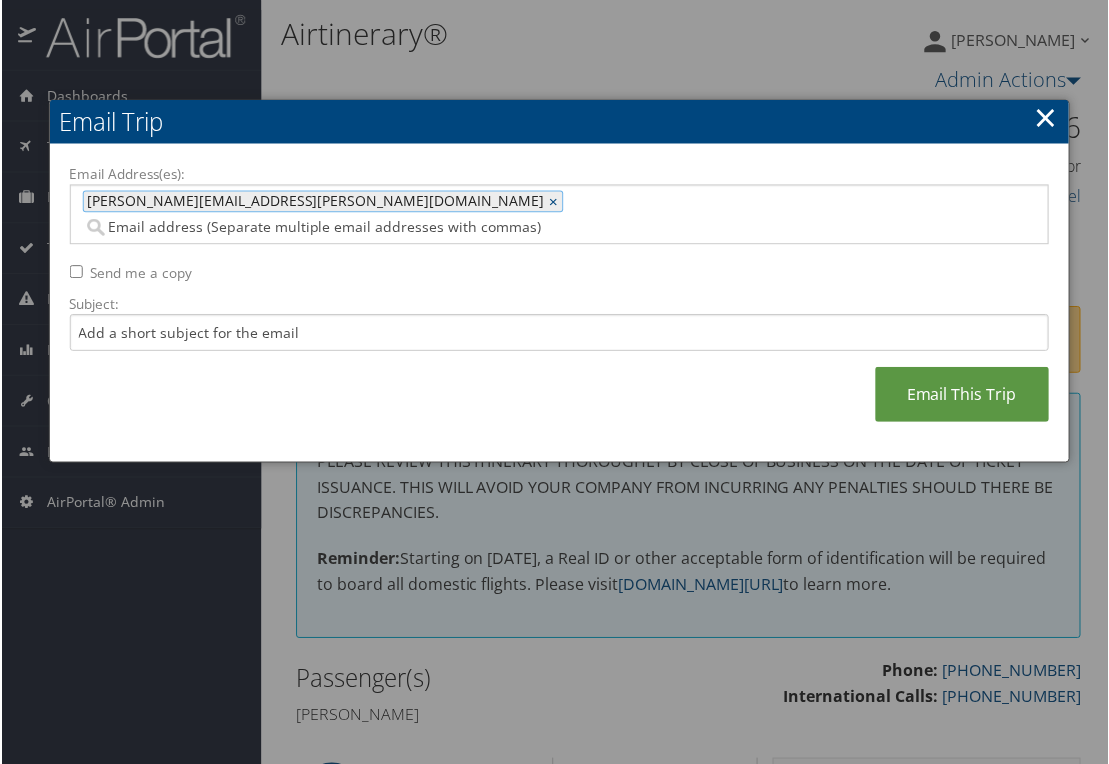 type 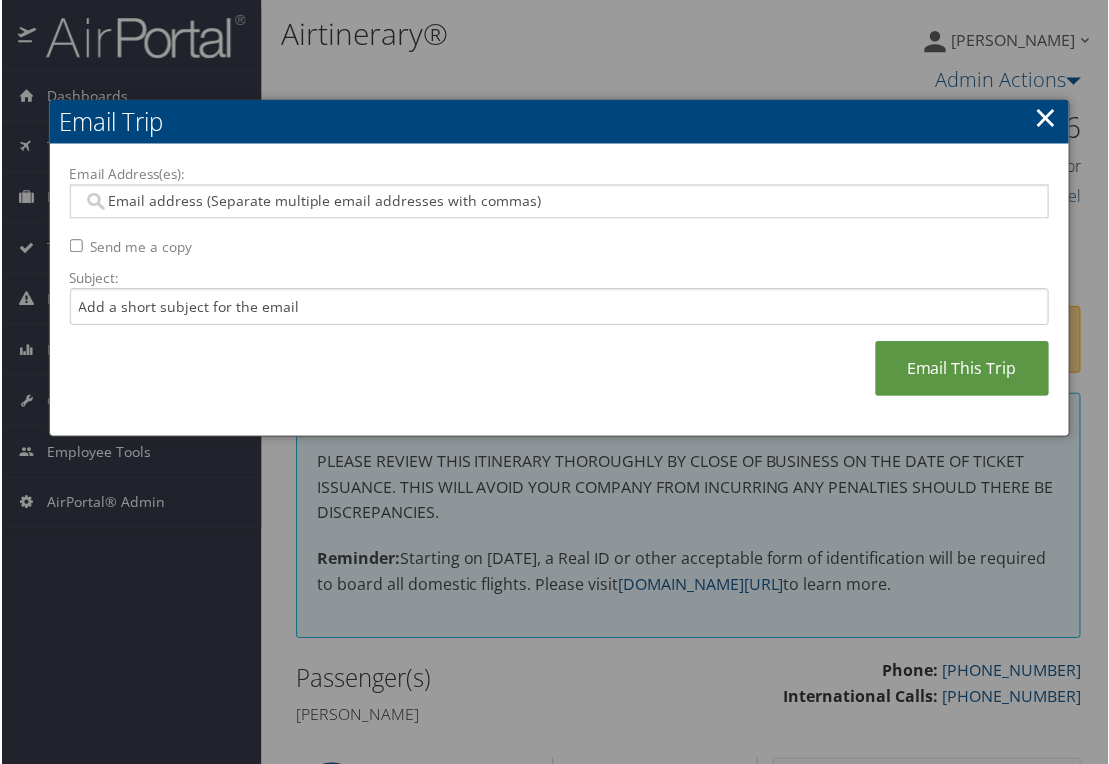click on "Email Address(es):" at bounding box center [558, 202] 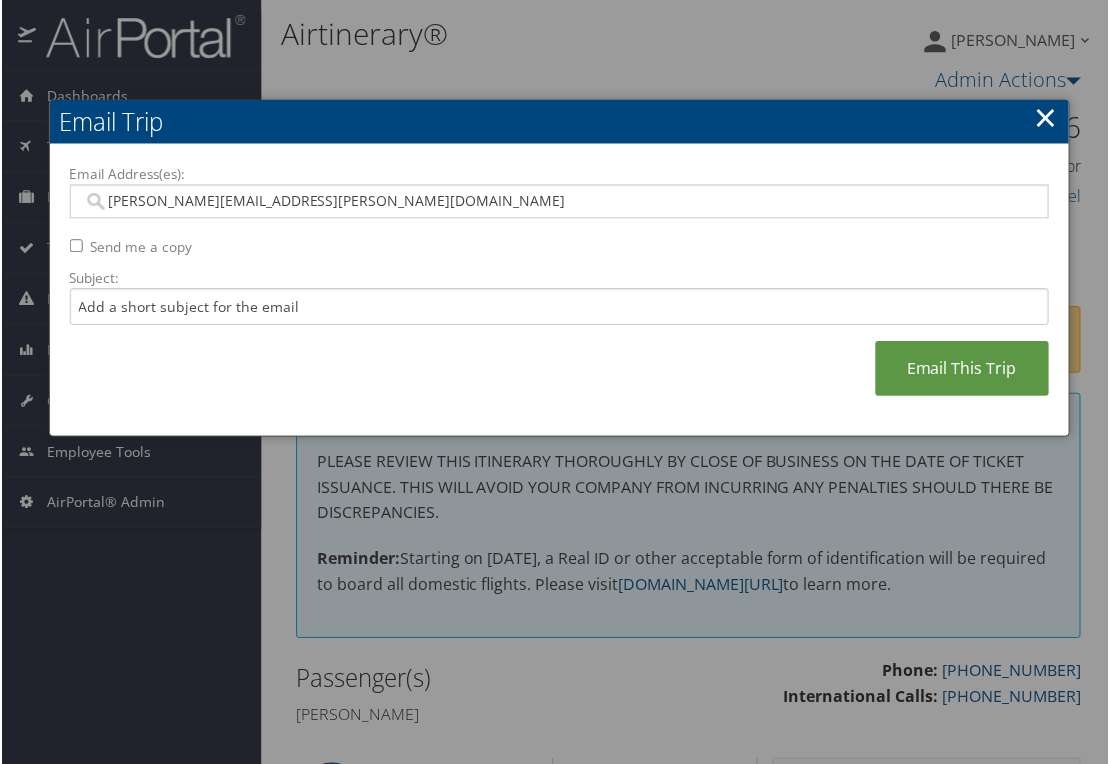 type on "[PERSON_NAME][EMAIL_ADDRESS][PERSON_NAME][DOMAIN_NAME]" 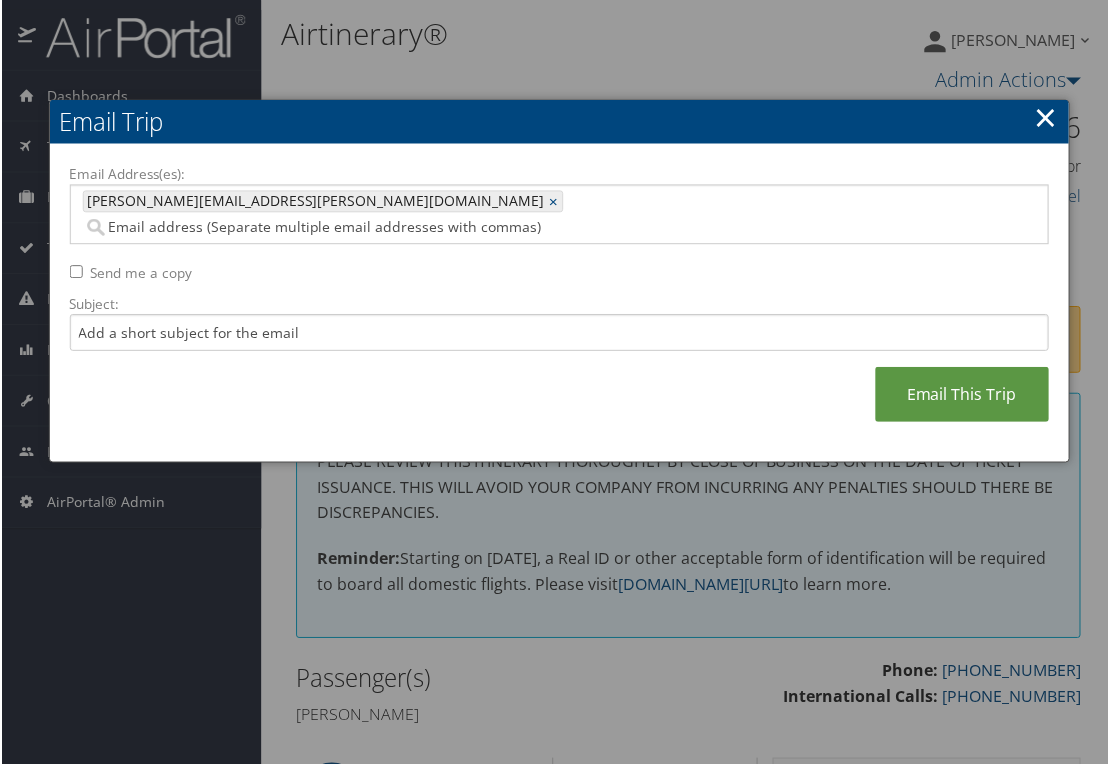 click on "Email Address(es):" at bounding box center [380, 228] 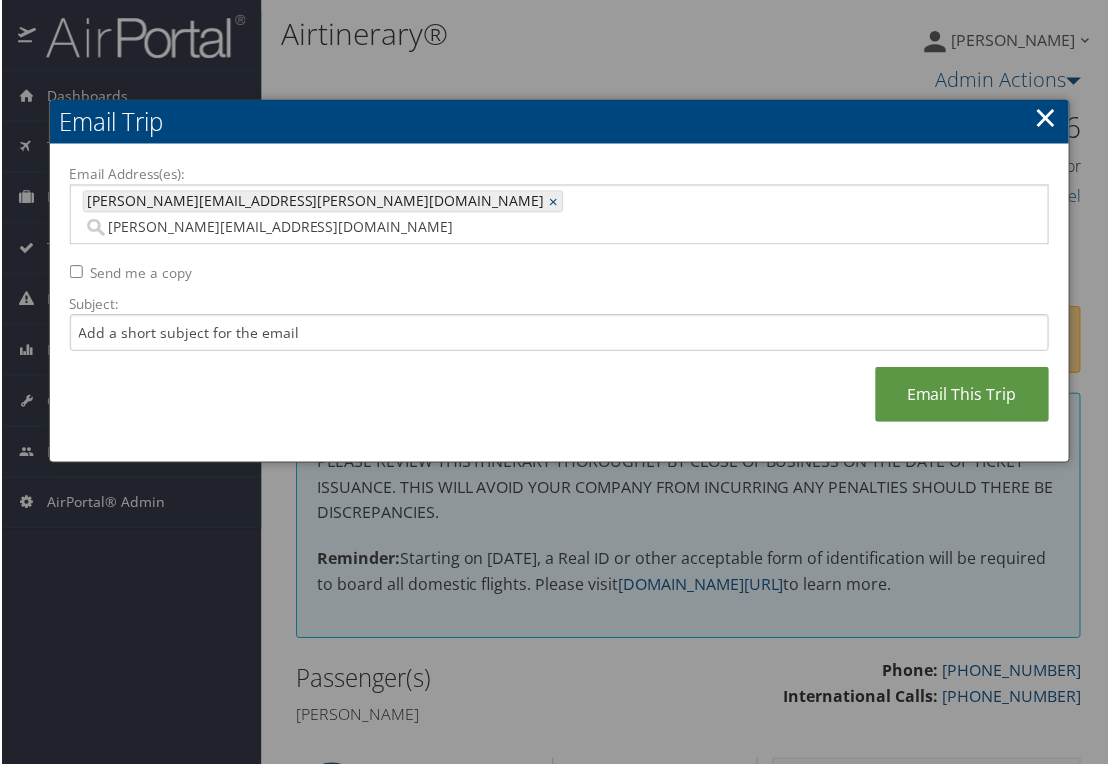 type on "[PERSON_NAME][EMAIL_ADDRESS][PERSON_NAME][DOMAIN_NAME], [PERSON_NAME][DOMAIN_NAME][EMAIL_ADDRESS][DOMAIN_NAME]" 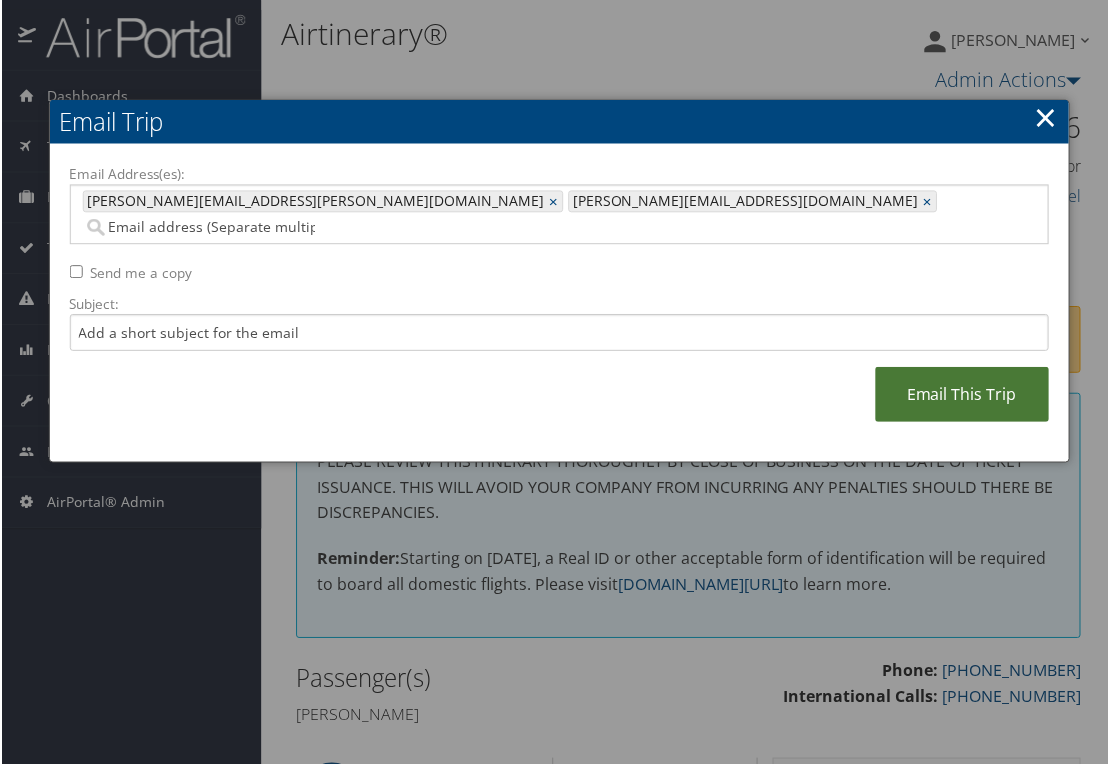 click on "Email This Trip" at bounding box center (963, 395) 